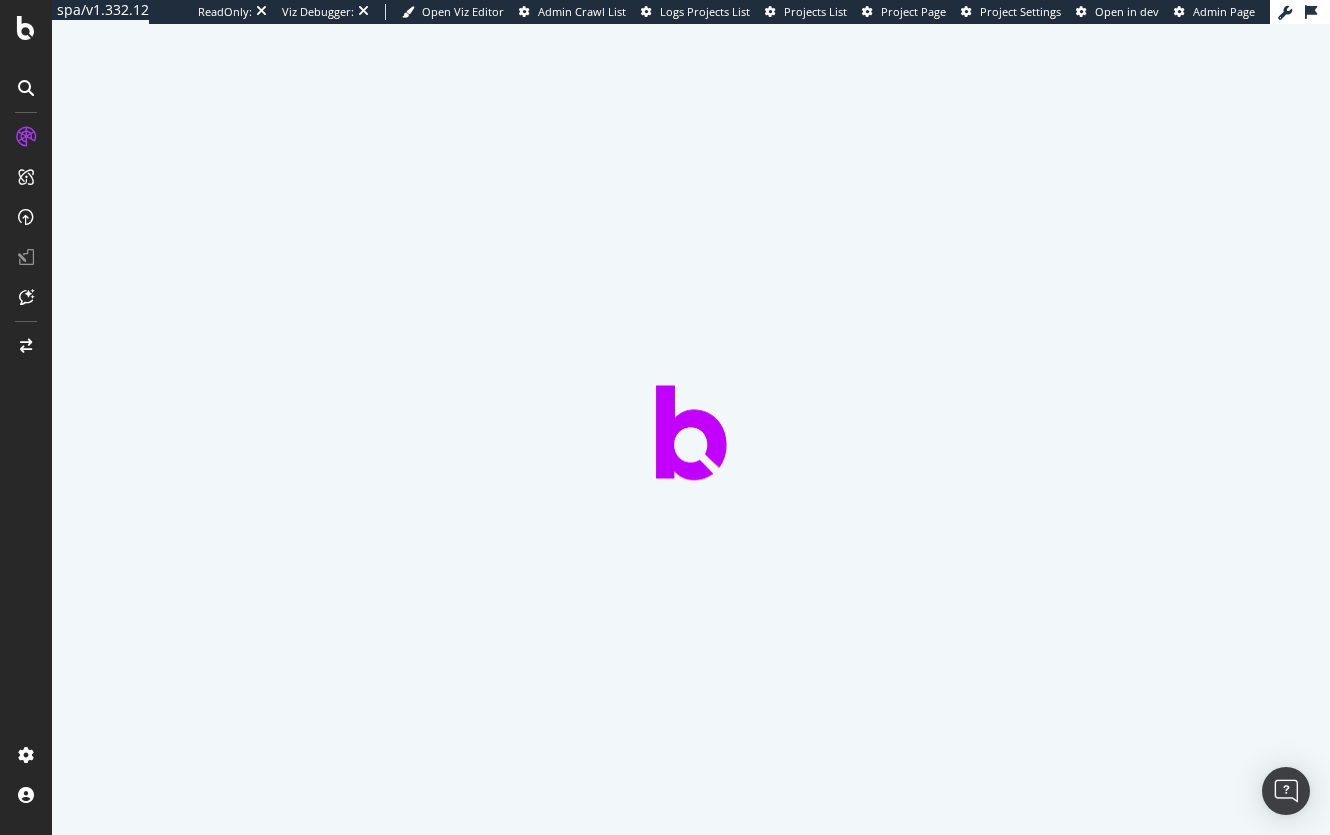 scroll, scrollTop: 0, scrollLeft: 0, axis: both 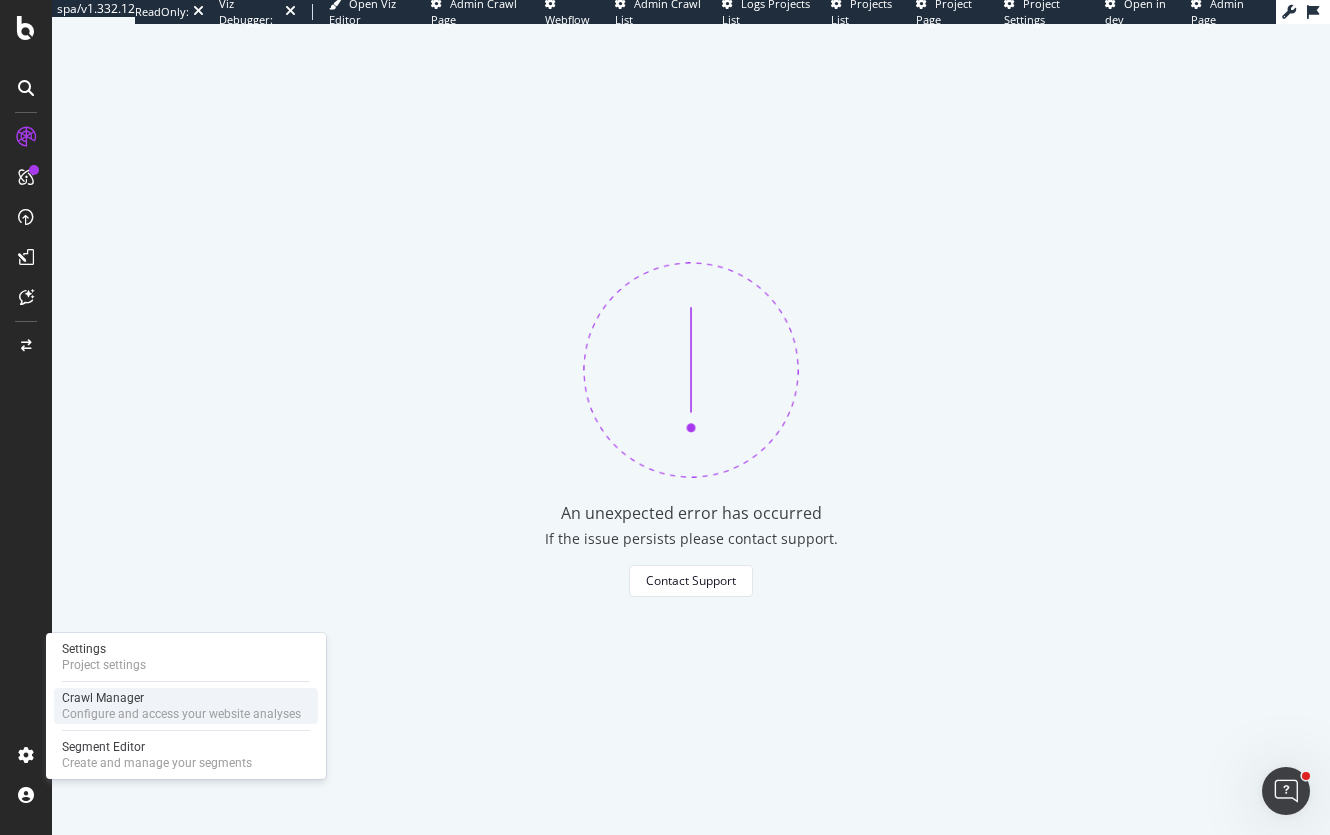 click on "Configure and access your website analyses" at bounding box center (181, 714) 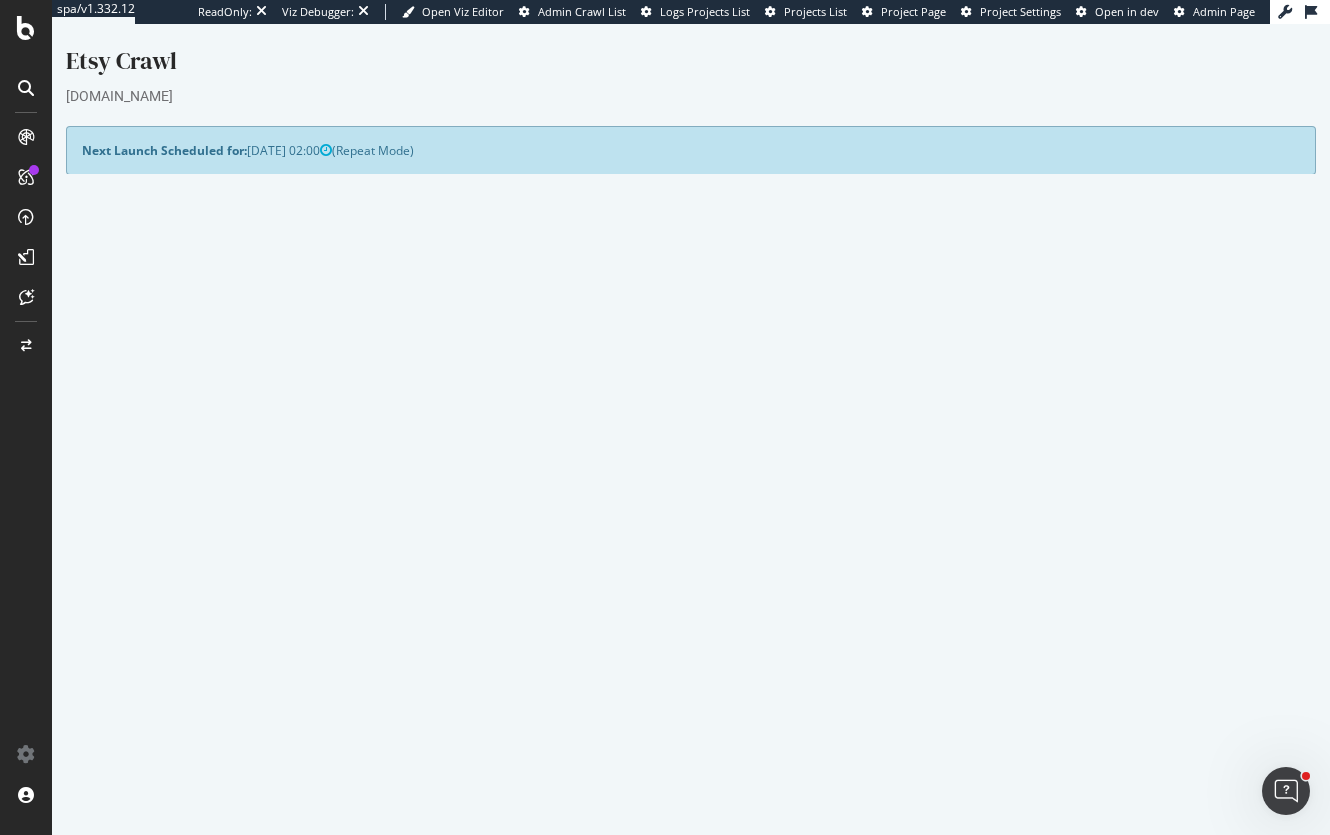 scroll, scrollTop: 0, scrollLeft: 0, axis: both 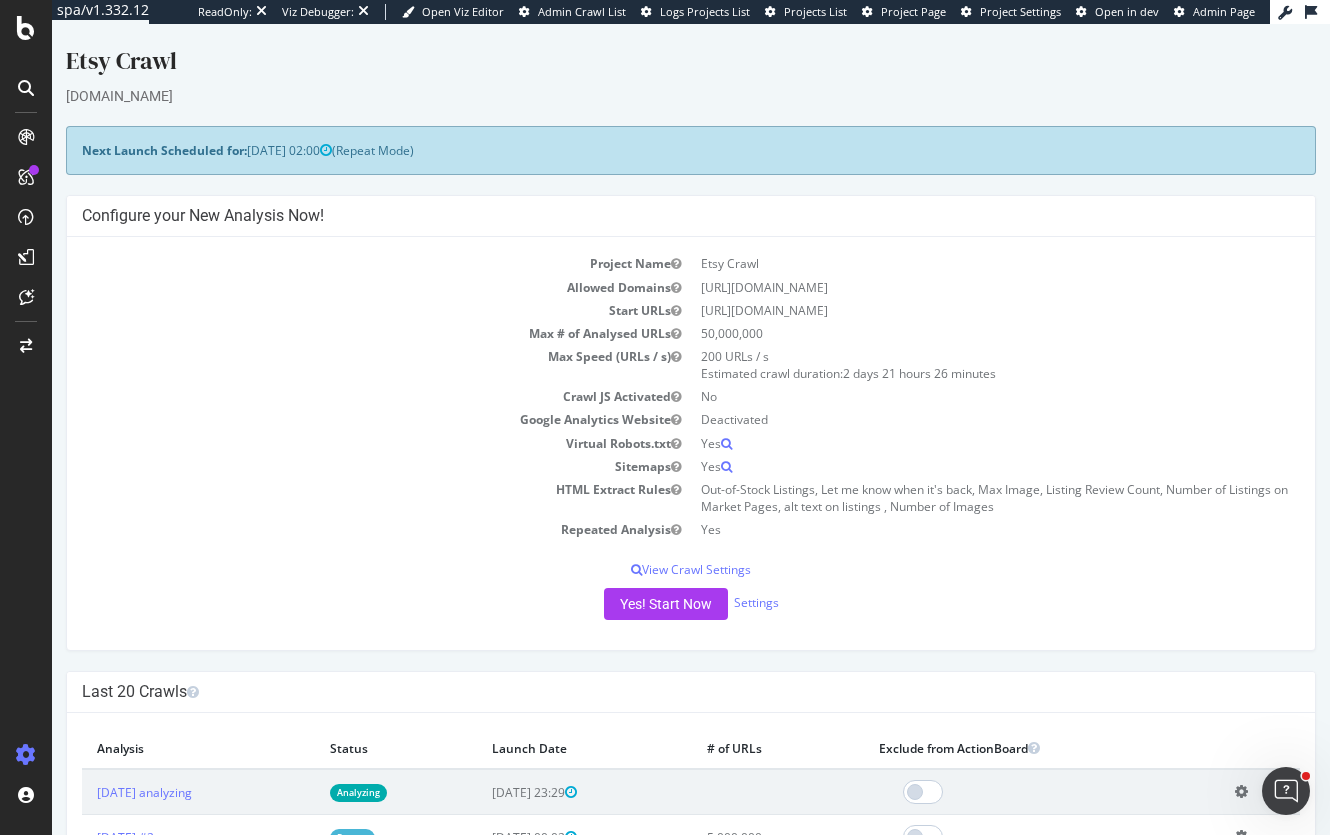 click on "Project Name
Etsy Crawl Allowed Domains
[URL][DOMAIN_NAME]
Start URLs
[URL][DOMAIN_NAME]
Max # of Analysed URLs
50,000,000 Max Speed (URLs / s)
200 URLs / s
Estimated crawl duration:  2 days 21 hours 26 minutes  Crawl JS Activated
No Google Analytics Website
Deactivated
Virtual Robots.txt
Yes
Sitemaps
Yes
HTML Extract Rules
Out-of-Stock Listings, Let me know when it's back, Max Image, Listing Review Count, Number of Listings on Market Pages, alt text on listings , Number of Images
Repeated Analysis
Yes  View Crawl Settings
× Close
Project Settings
Main Project Name
Etsy Crawl Start URLs
No 0" at bounding box center [691, 443] 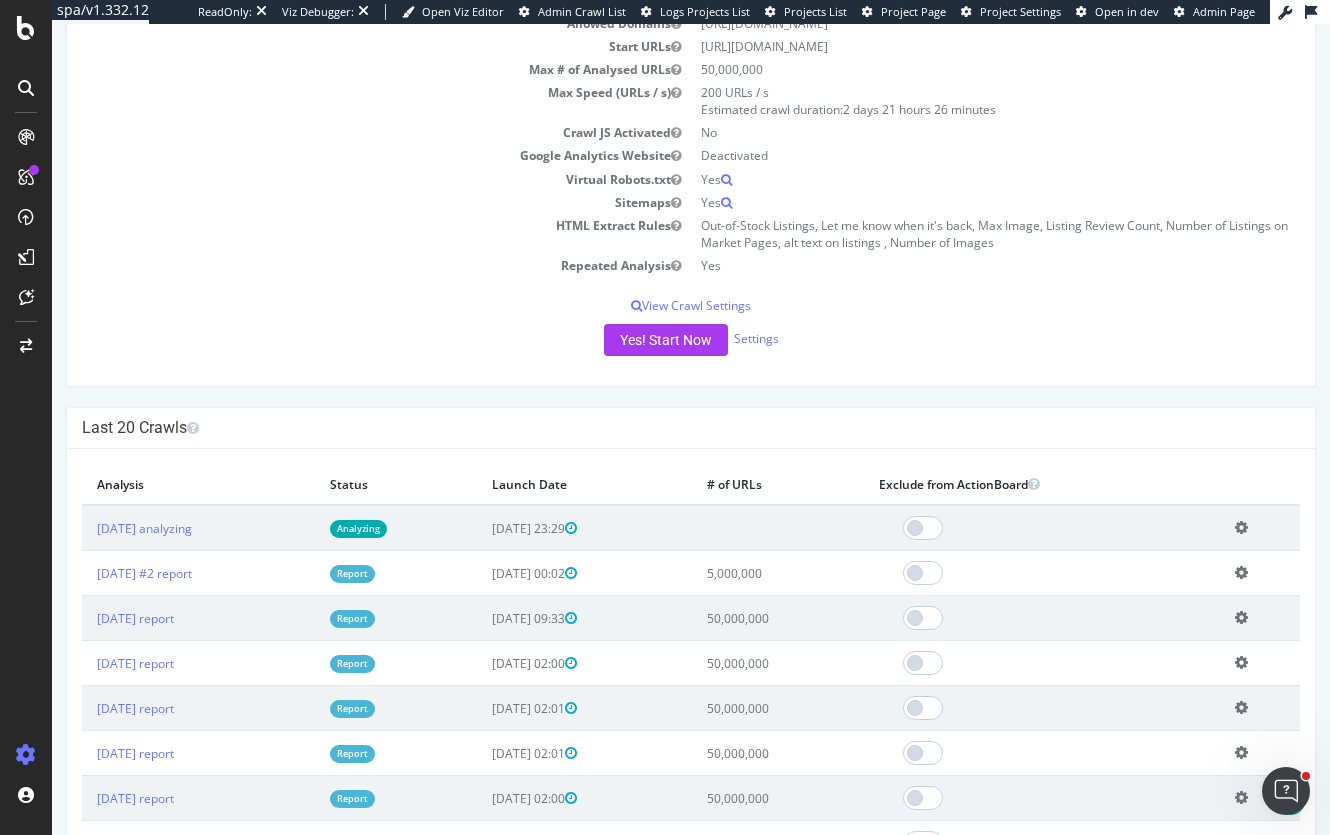 scroll, scrollTop: 300, scrollLeft: 0, axis: vertical 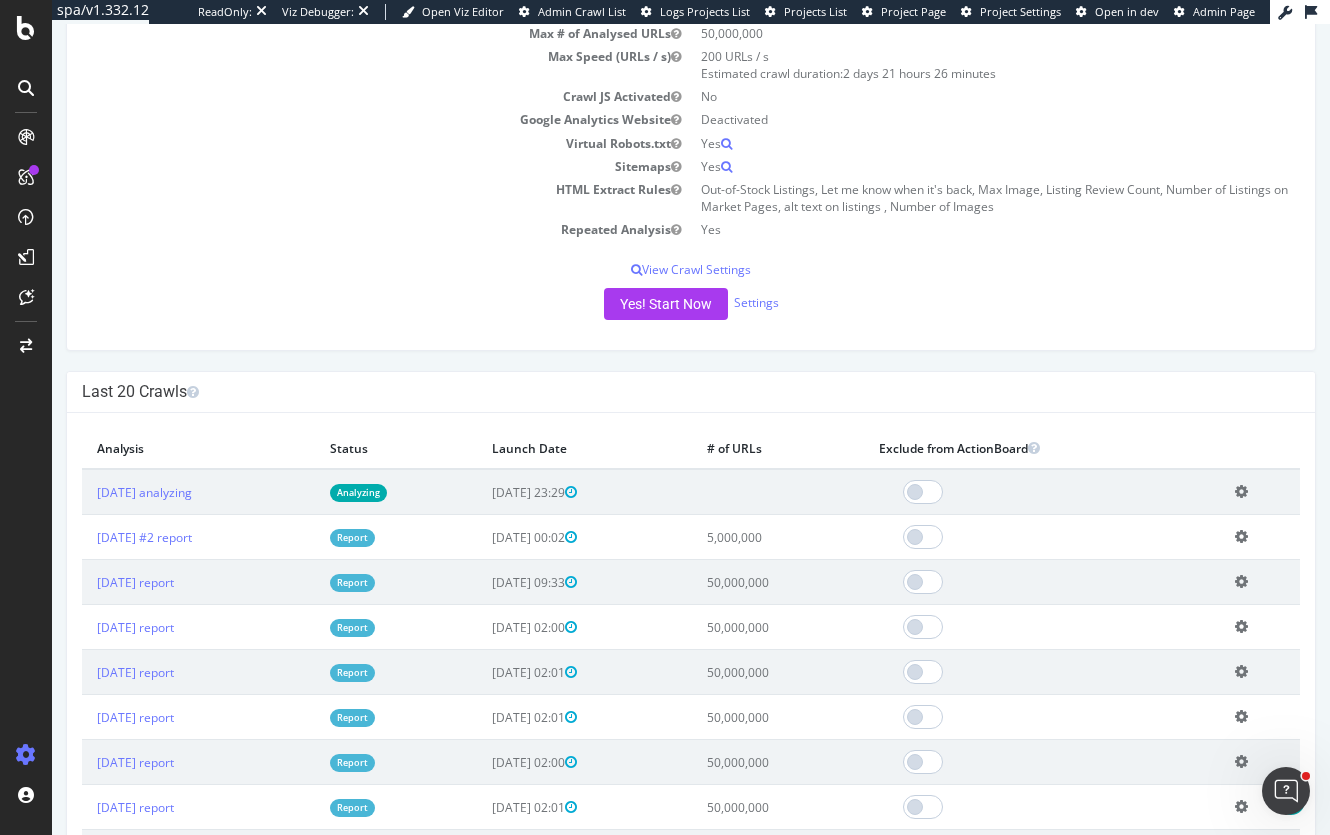click on "Analyzing" at bounding box center (358, 492) 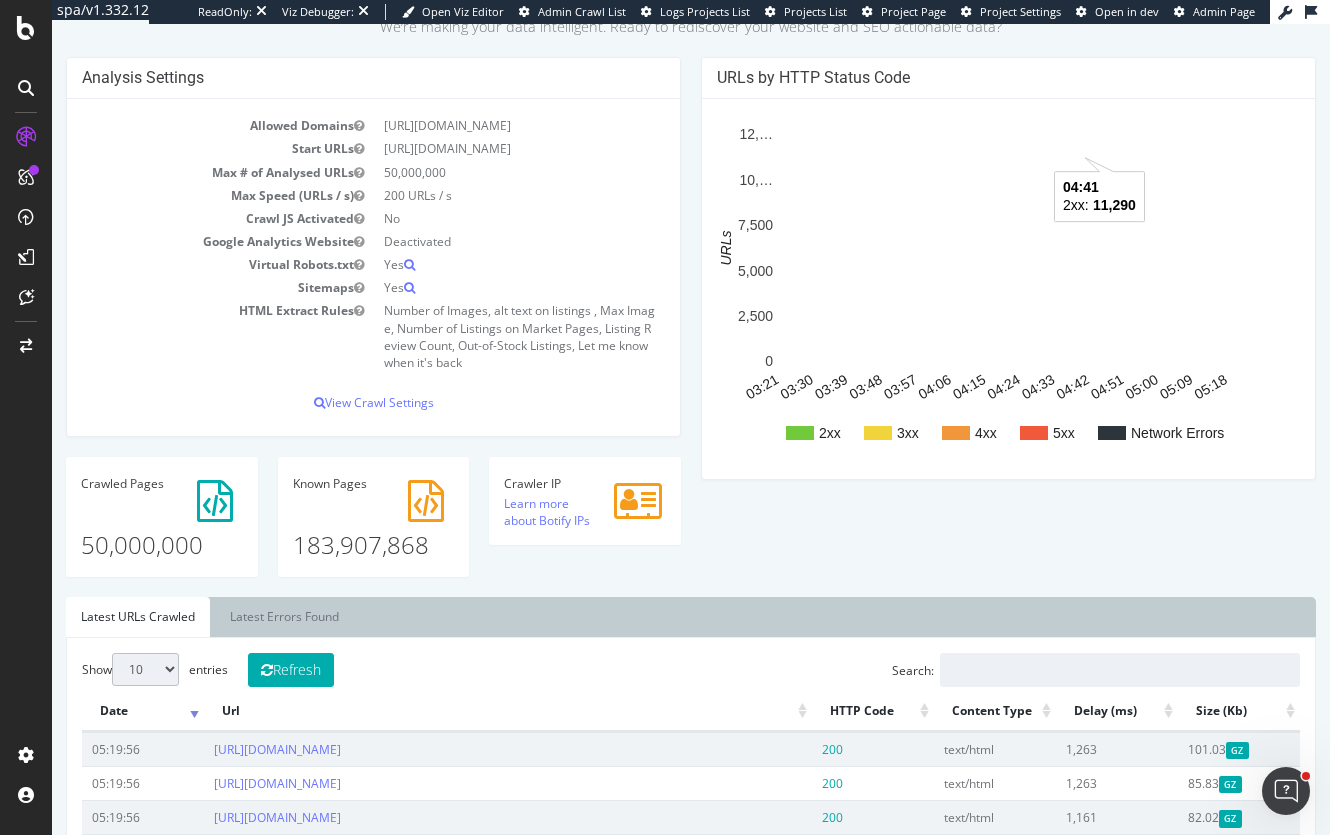 scroll, scrollTop: 0, scrollLeft: 0, axis: both 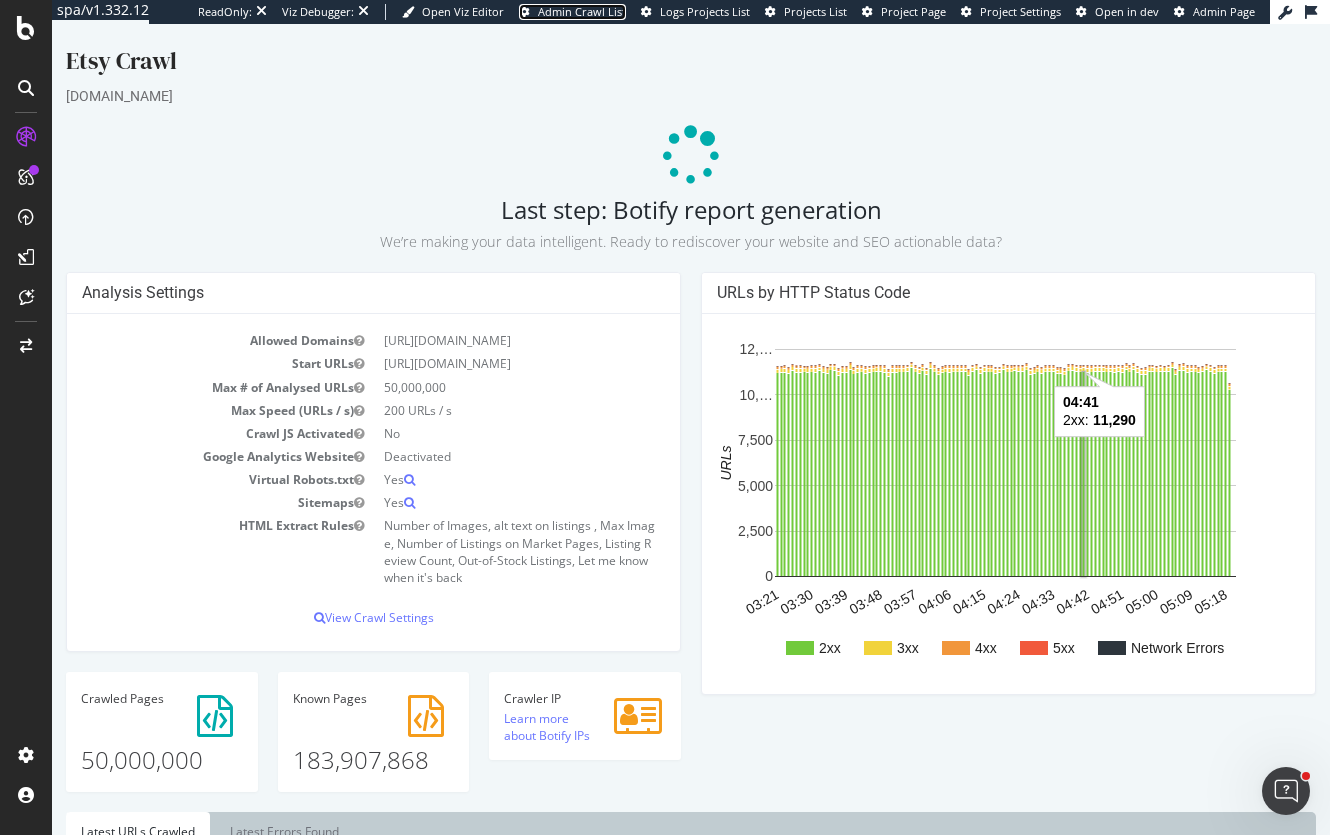 click on "Admin Crawl List" at bounding box center [582, 11] 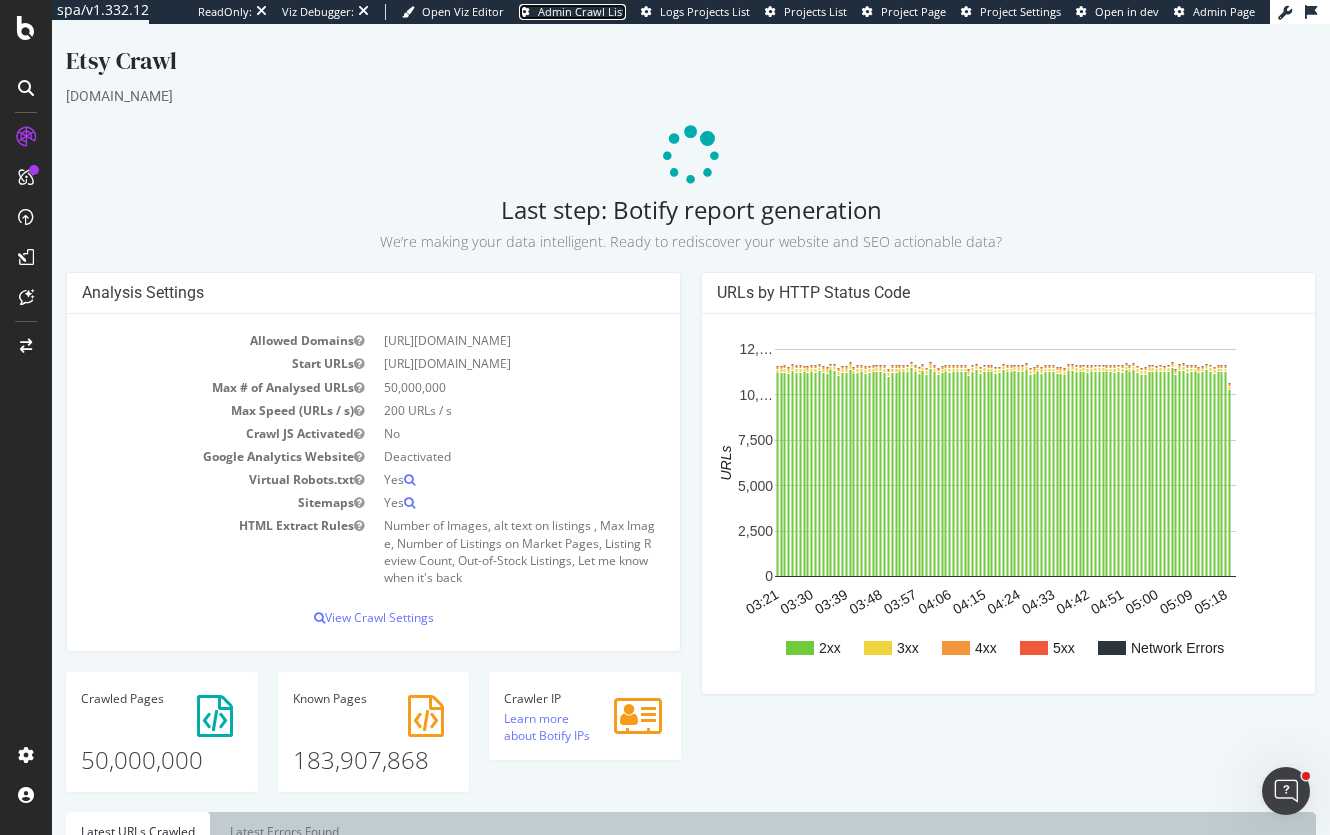 click on "Admin Crawl List" at bounding box center (582, 11) 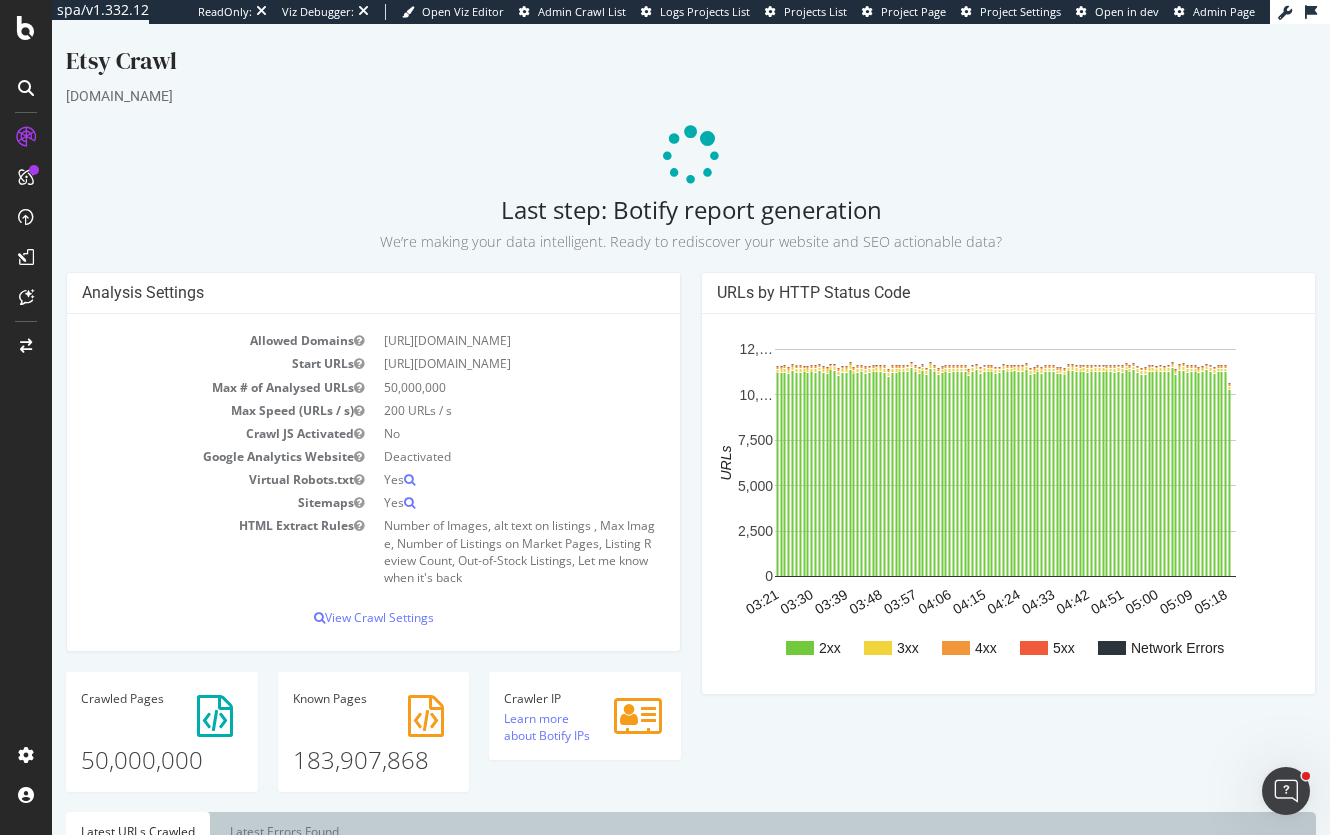 drag, startPoint x: 875, startPoint y: 219, endPoint x: 487, endPoint y: 186, distance: 389.40082 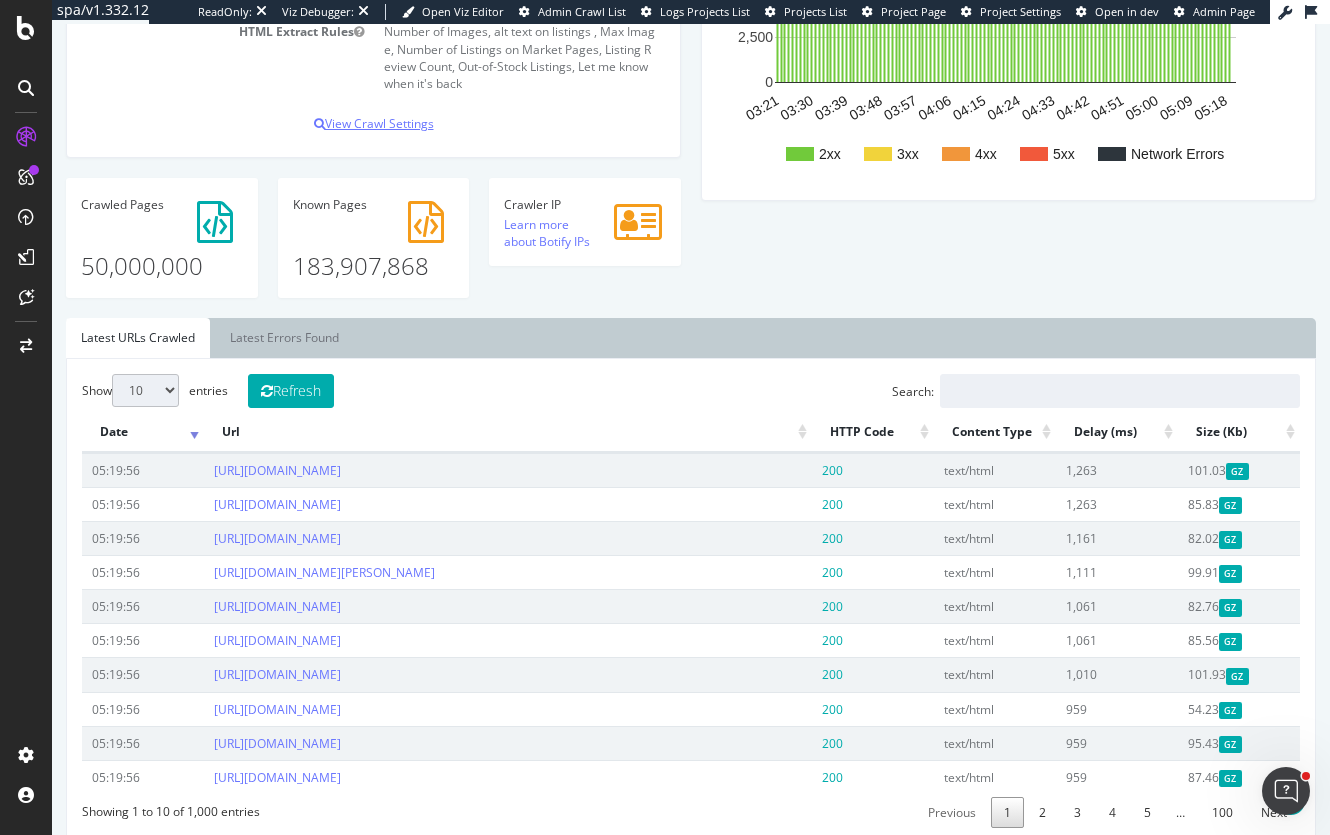 scroll, scrollTop: 500, scrollLeft: 0, axis: vertical 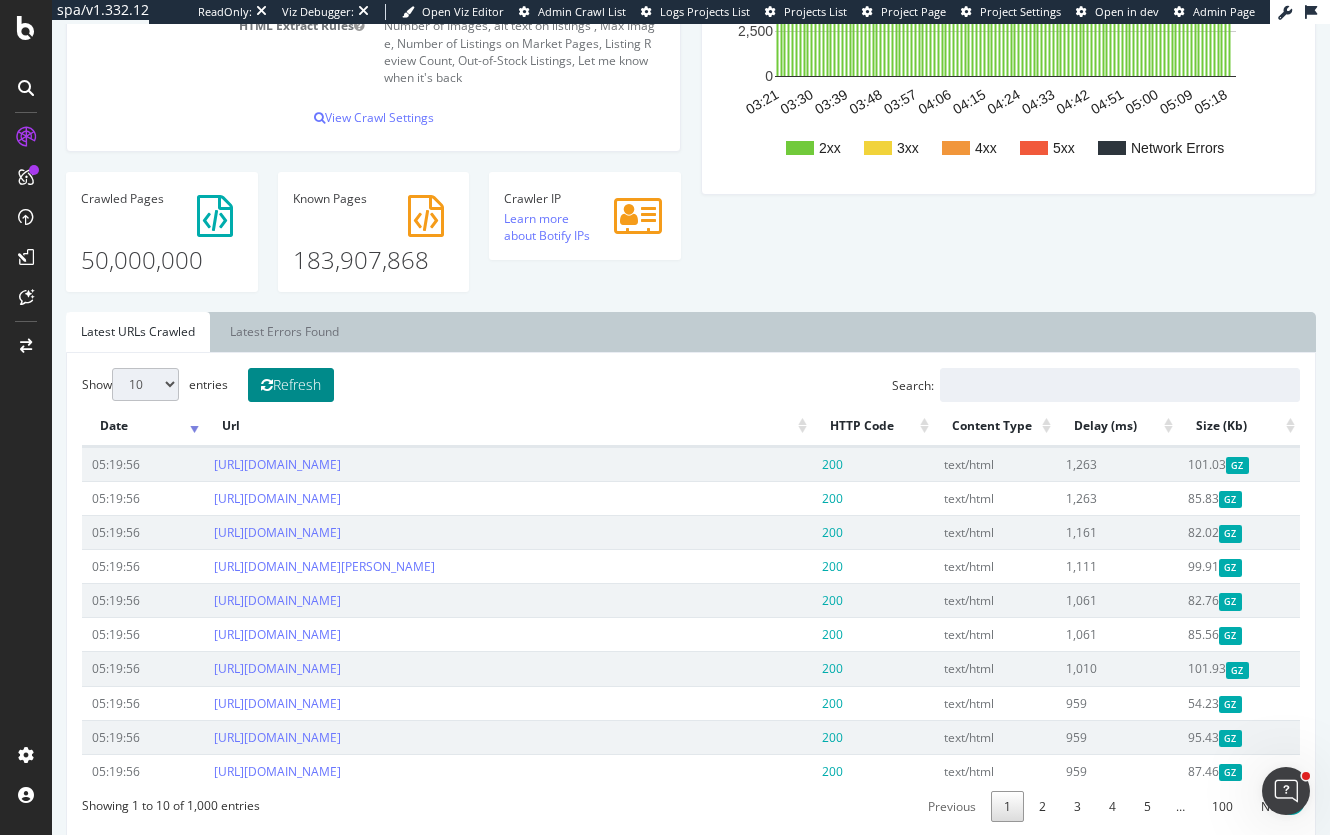 click on "Refresh" at bounding box center (291, 385) 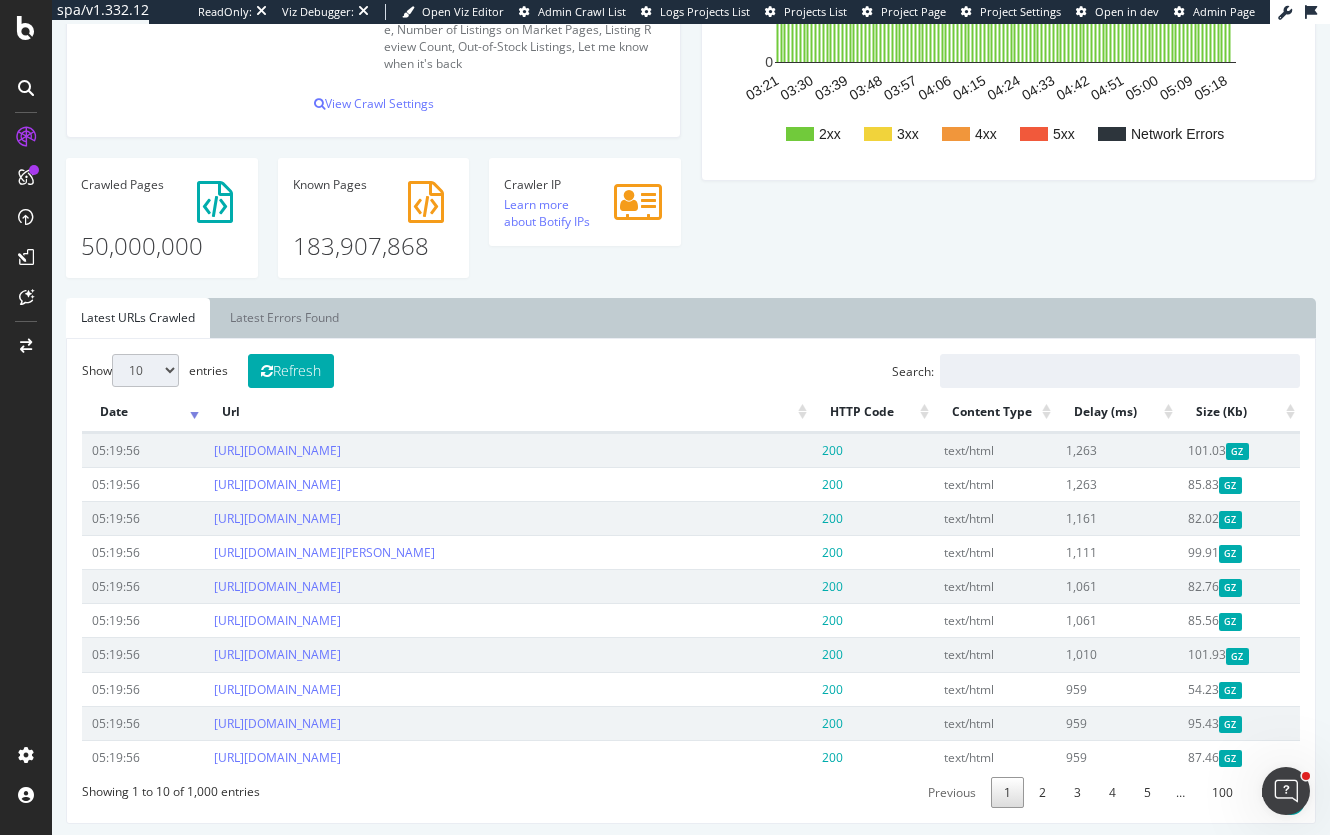scroll, scrollTop: 200, scrollLeft: 0, axis: vertical 